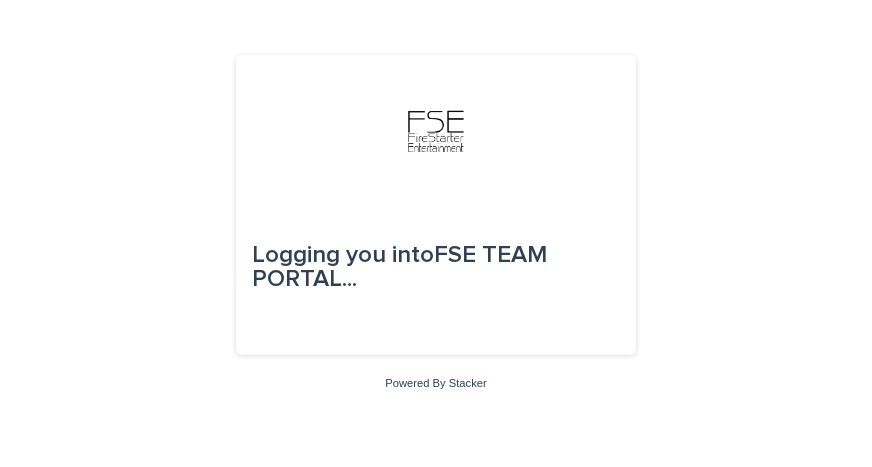 scroll, scrollTop: 0, scrollLeft: 0, axis: both 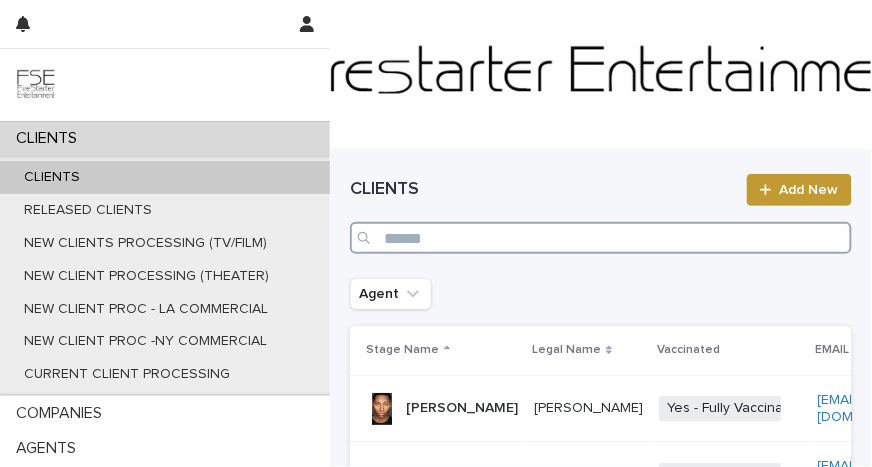 click at bounding box center (601, 238) 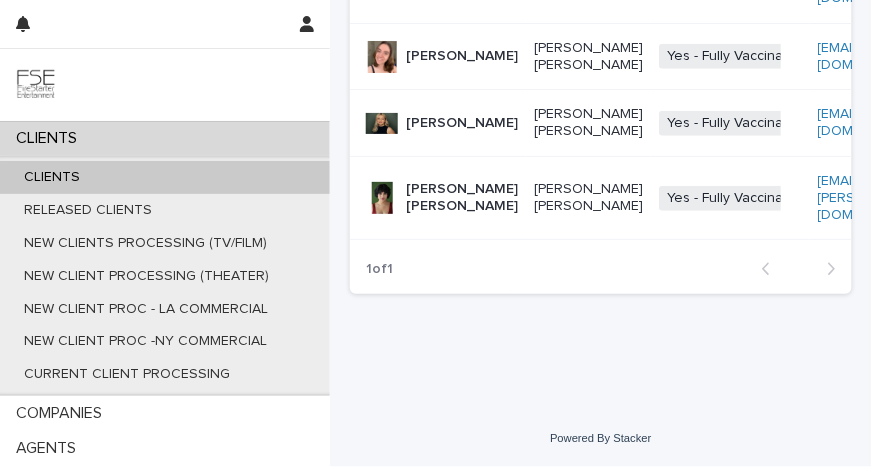 scroll, scrollTop: 536, scrollLeft: 0, axis: vertical 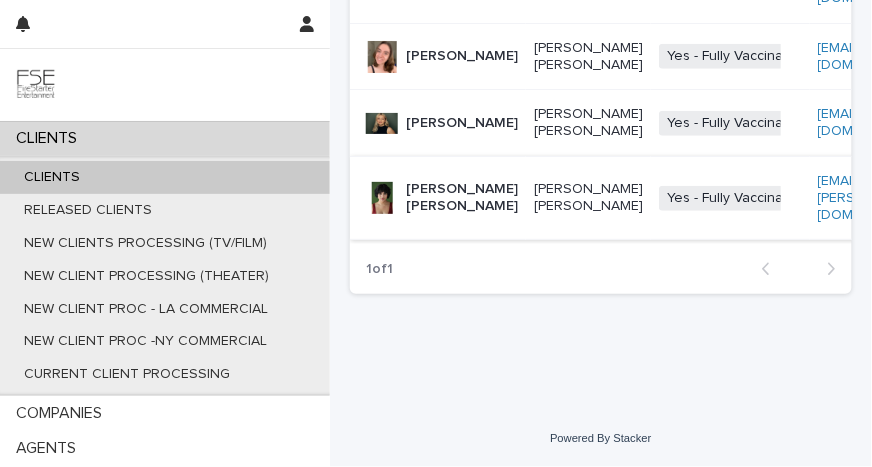 type on "*****" 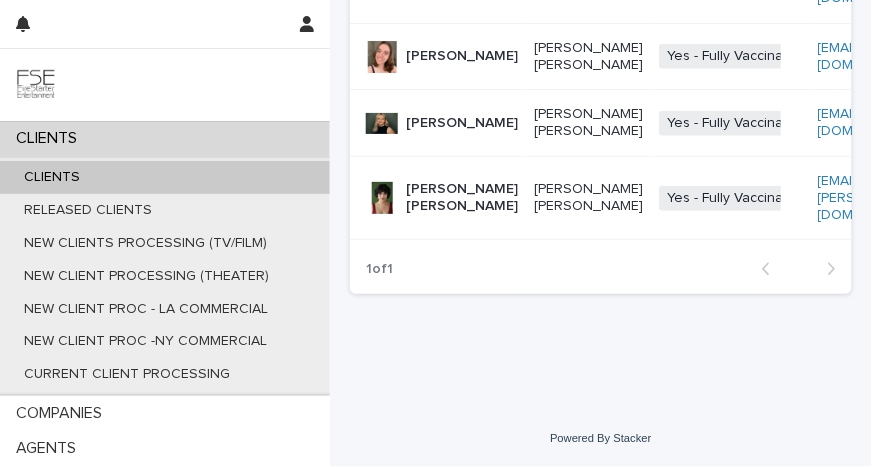 click on "[PERSON_NAME] [PERSON_NAME]" at bounding box center [462, 198] 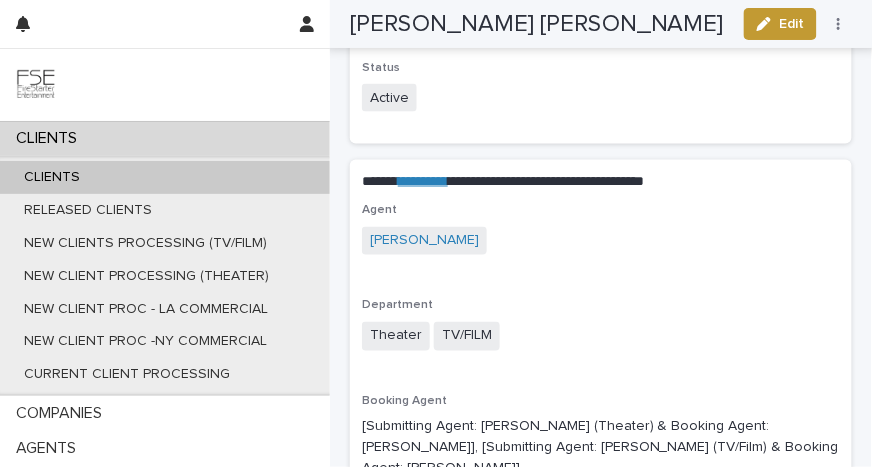 scroll, scrollTop: 153, scrollLeft: 0, axis: vertical 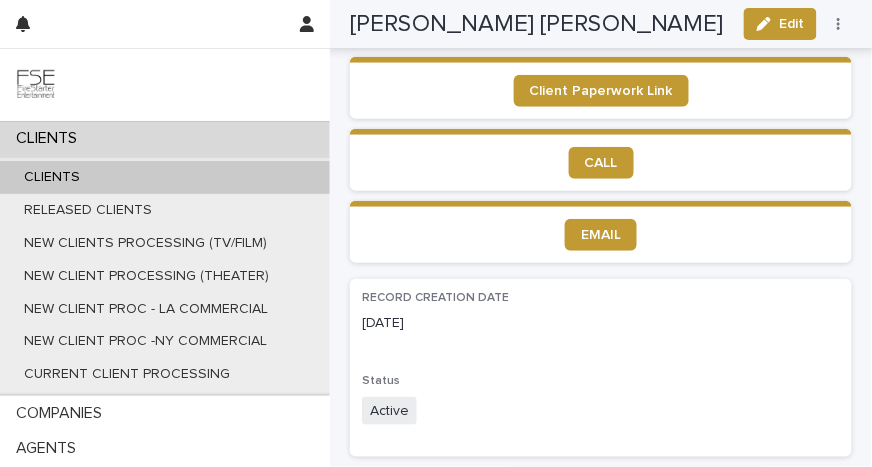 drag, startPoint x: 757, startPoint y: 31, endPoint x: 368, endPoint y: 5, distance: 389.86792 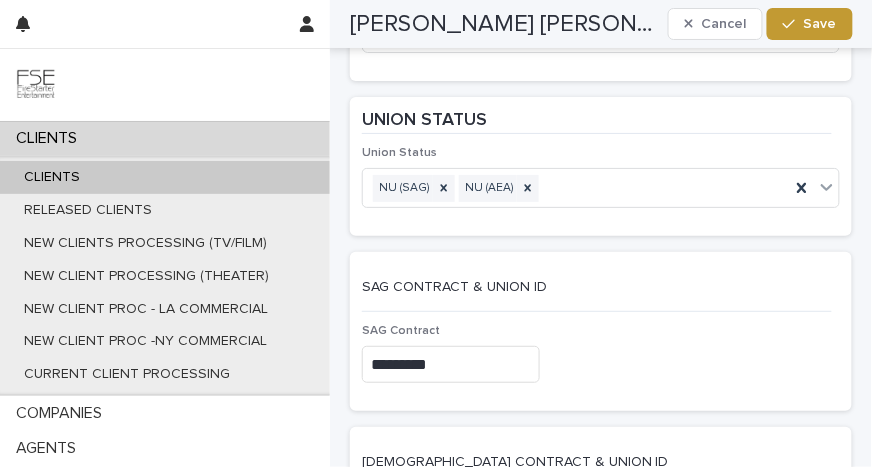 scroll, scrollTop: 5210, scrollLeft: 0, axis: vertical 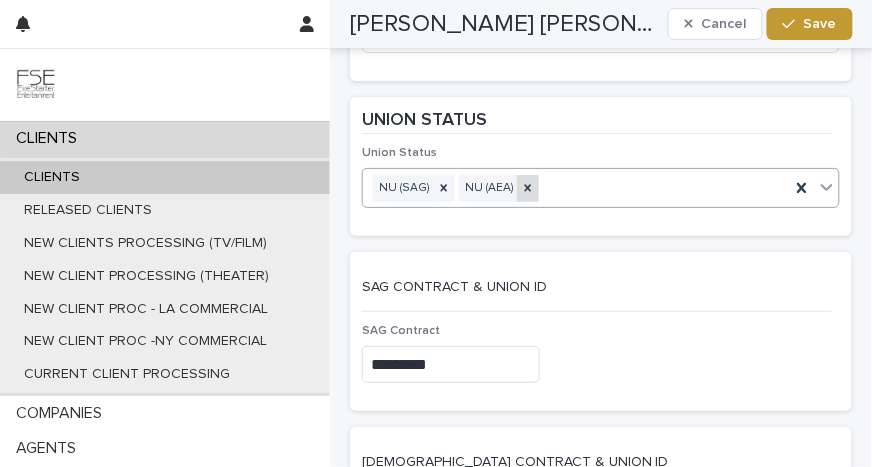 click 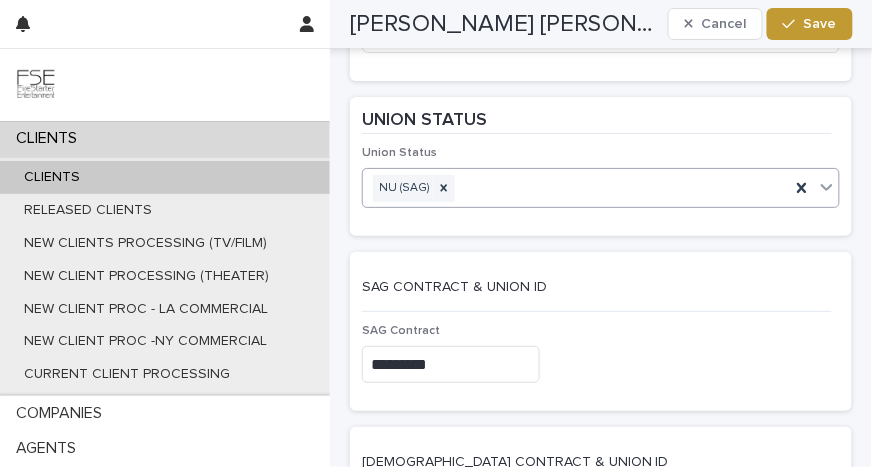 type on "*" 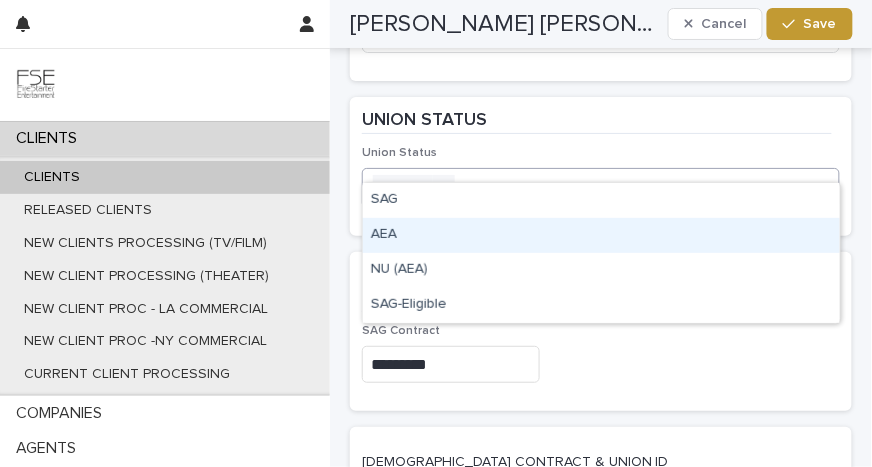 click on "AEA" at bounding box center (601, 235) 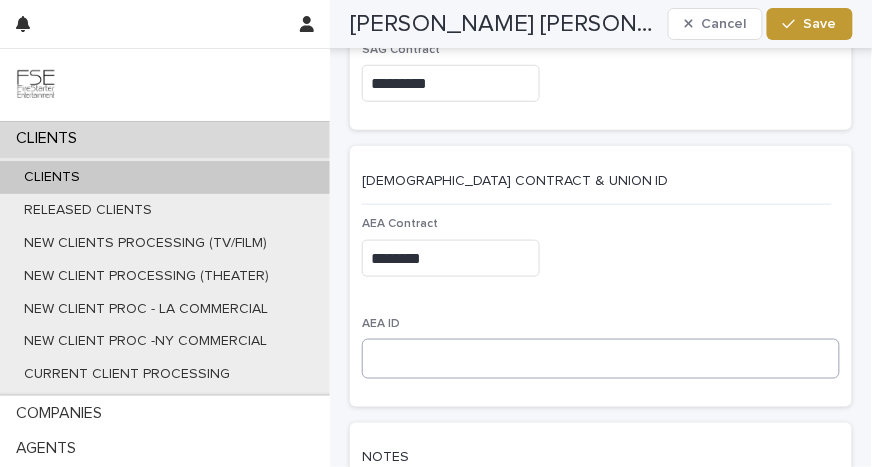scroll, scrollTop: 5499, scrollLeft: 0, axis: vertical 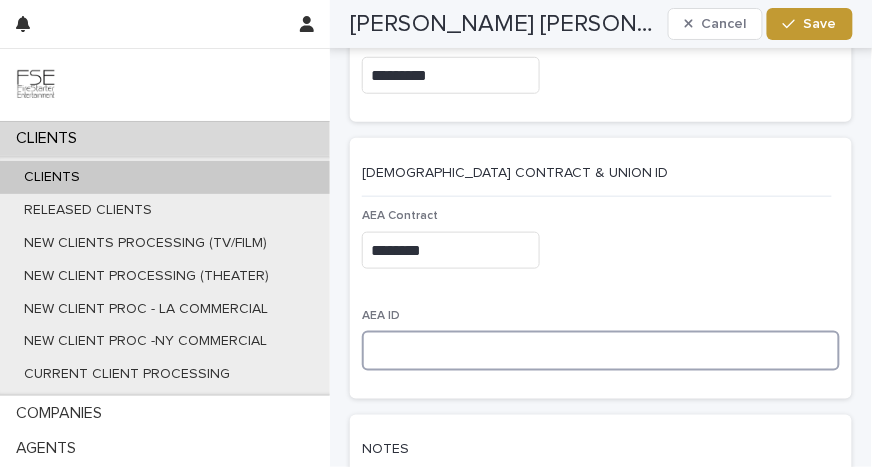 click at bounding box center [601, 351] 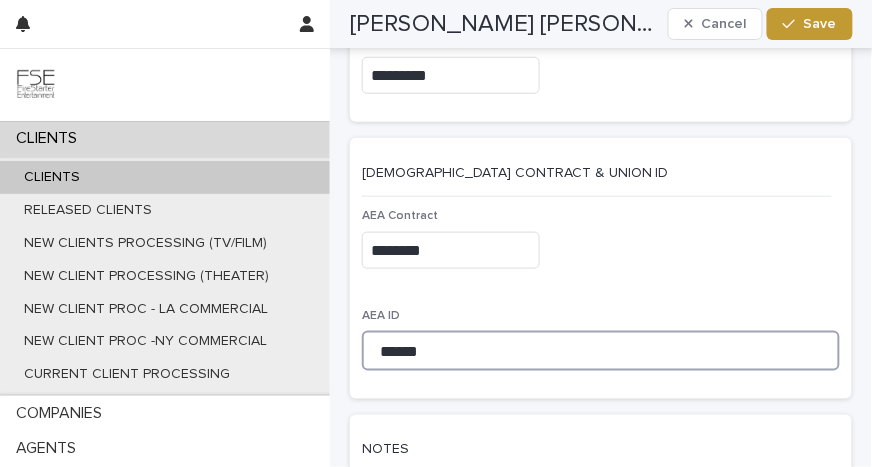 click on "******" at bounding box center [601, 351] 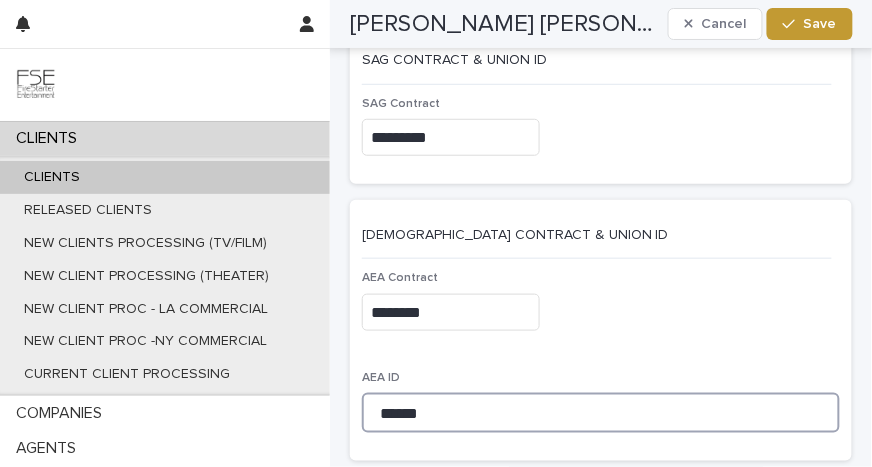 scroll, scrollTop: 5456, scrollLeft: 0, axis: vertical 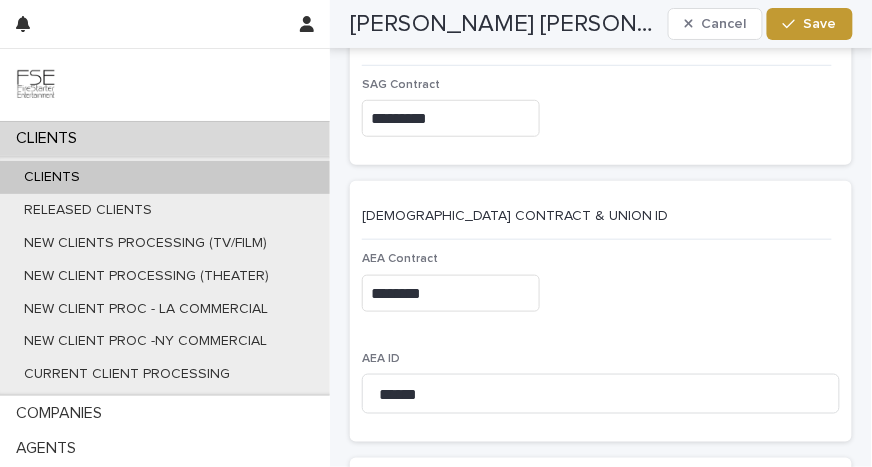 click on "********" at bounding box center (451, 293) 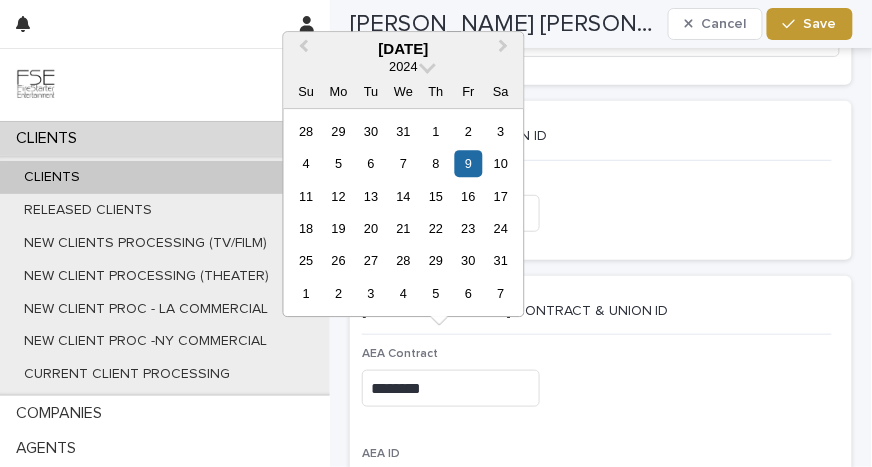 scroll, scrollTop: 5360, scrollLeft: 0, axis: vertical 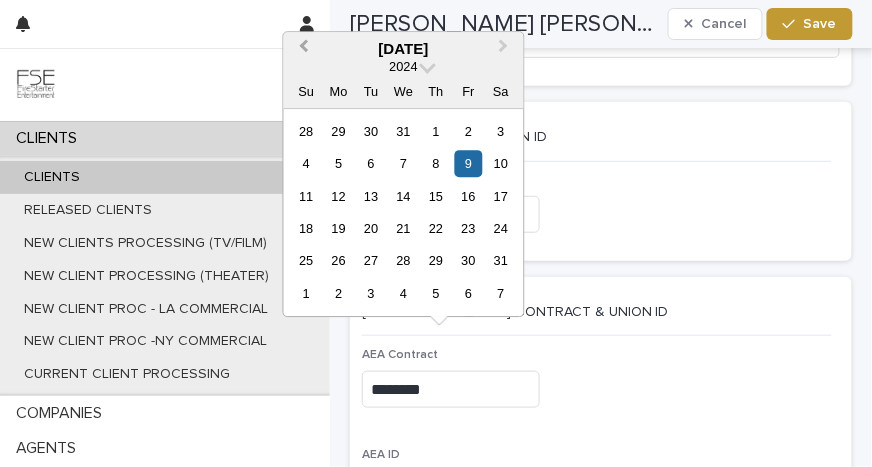 click on "Previous Month" at bounding box center [304, 48] 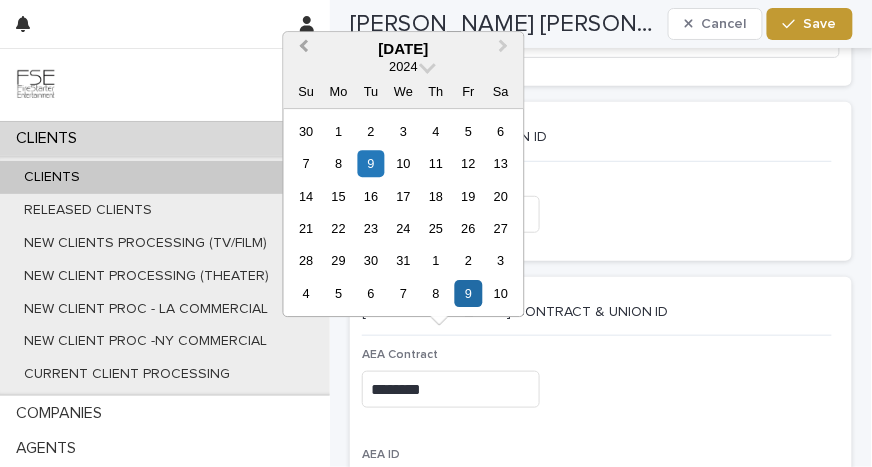 click on "Previous Month" at bounding box center (304, 48) 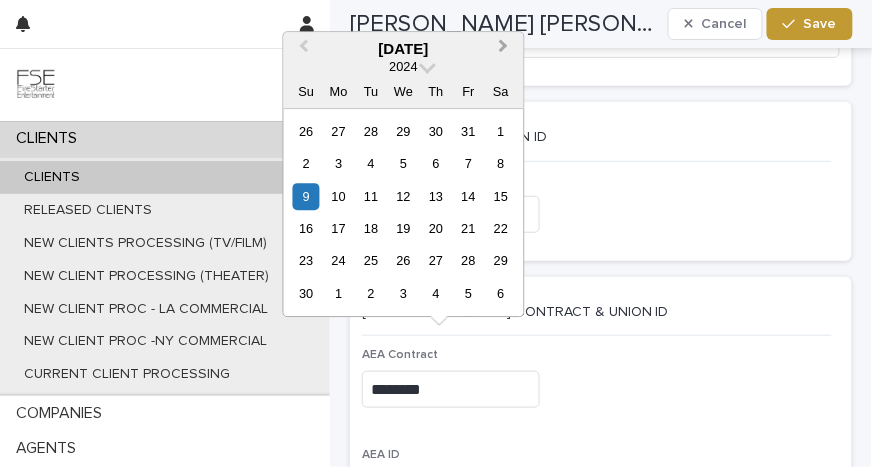 click on "Next Month" at bounding box center [504, 48] 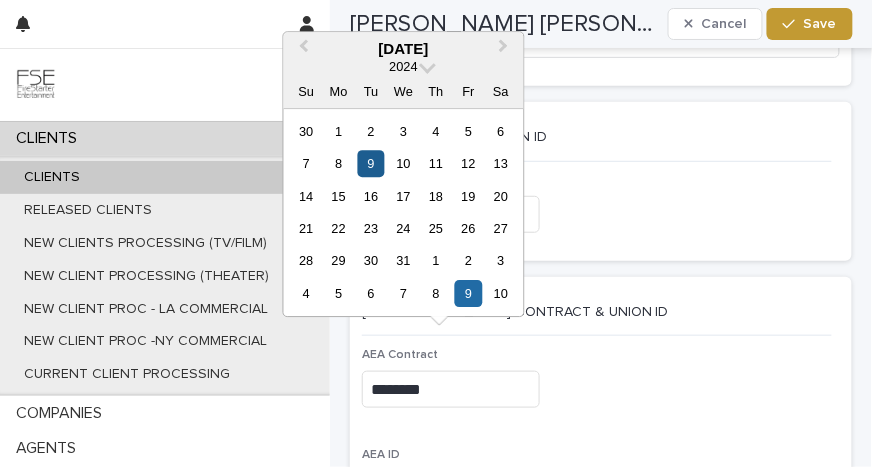 click on "9" at bounding box center (371, 163) 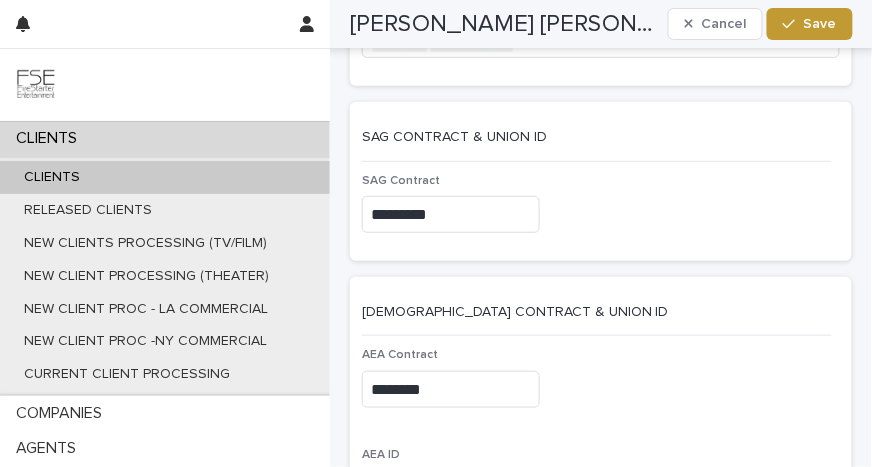 type on "********" 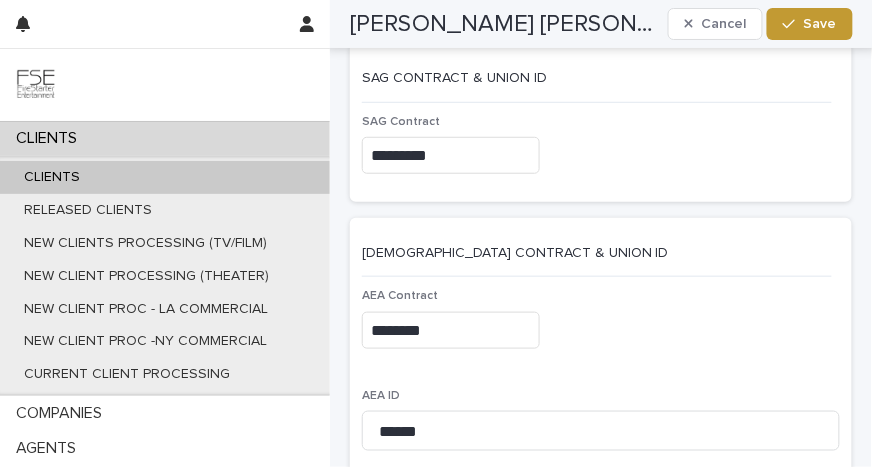 scroll, scrollTop: 5421, scrollLeft: 0, axis: vertical 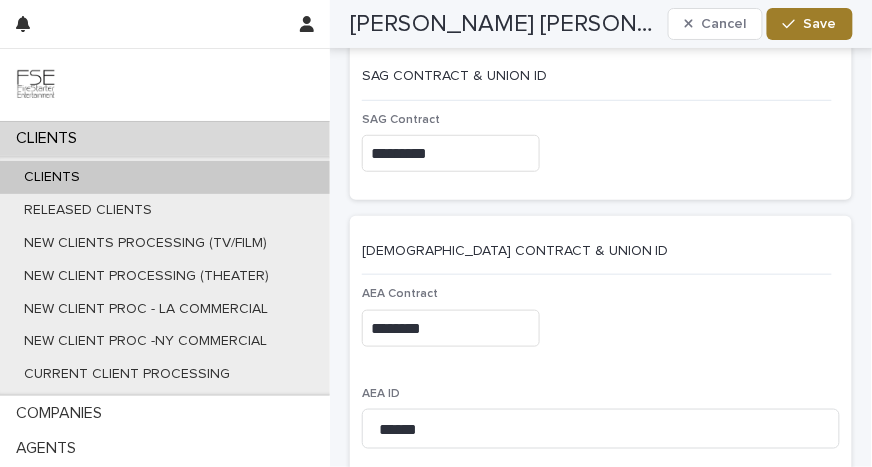 click 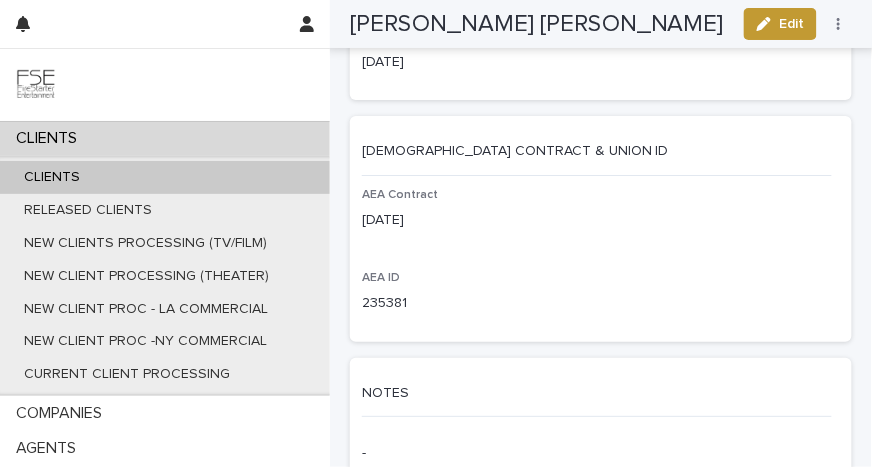 scroll, scrollTop: 5045, scrollLeft: 0, axis: vertical 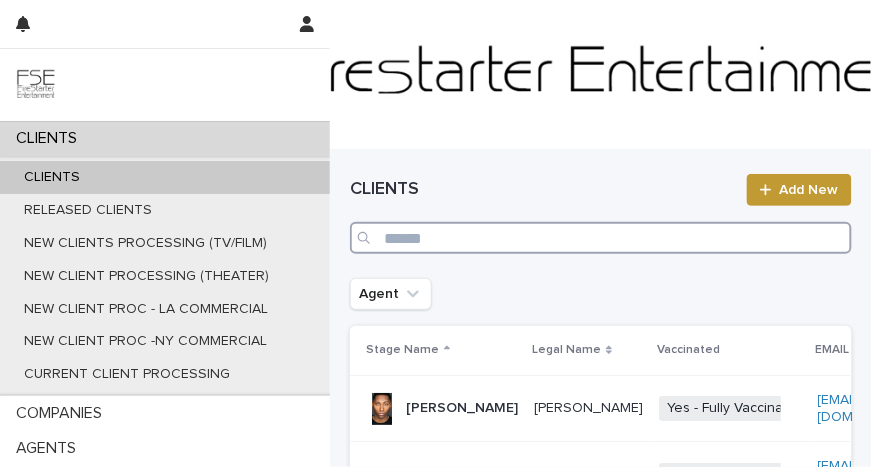 click at bounding box center (601, 238) 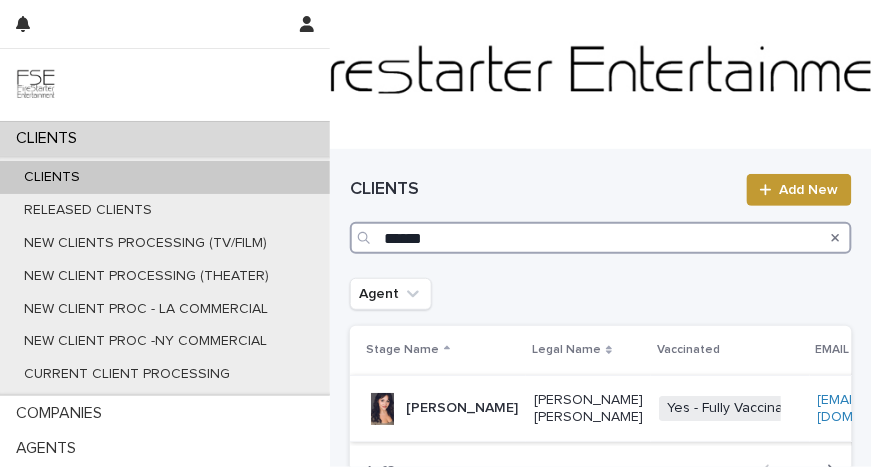 type on "******" 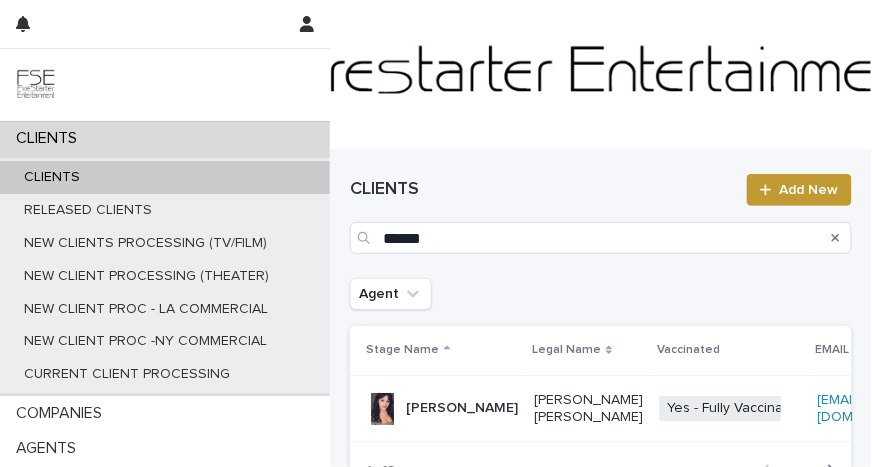 click on "Tori Ciccone" at bounding box center [442, 408] 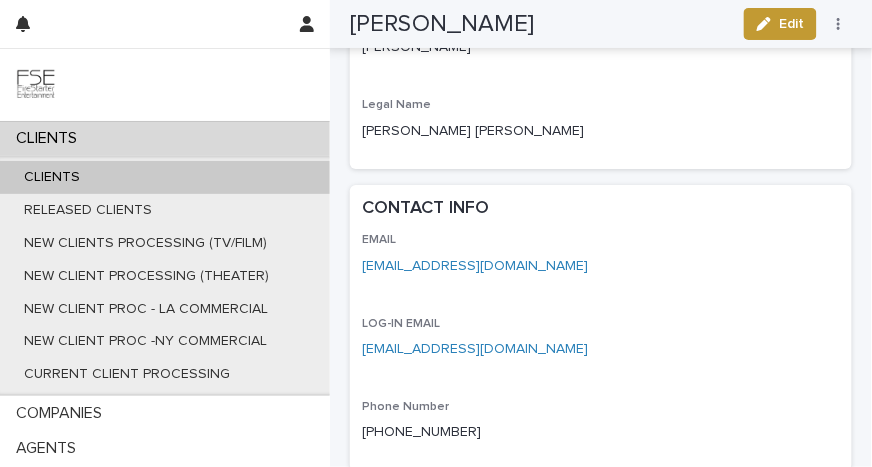 scroll, scrollTop: 1150, scrollLeft: 0, axis: vertical 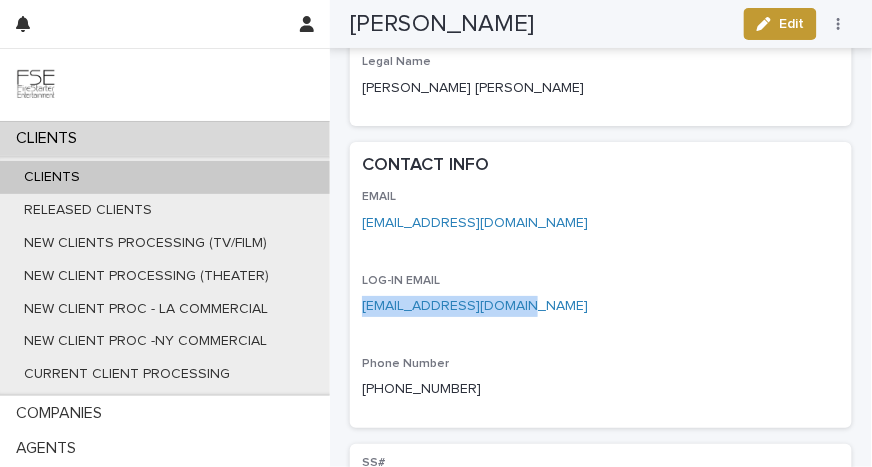 drag, startPoint x: 511, startPoint y: 308, endPoint x: 355, endPoint y: 310, distance: 156.01282 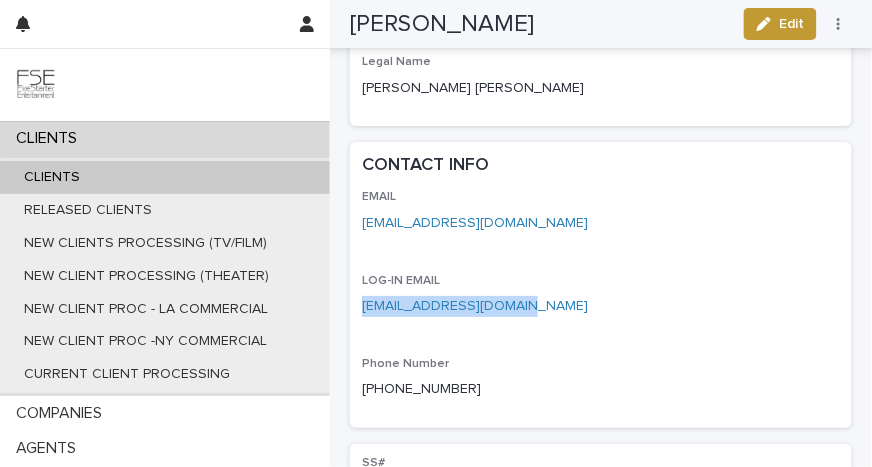 copy on "torilciccone@gmail.com" 